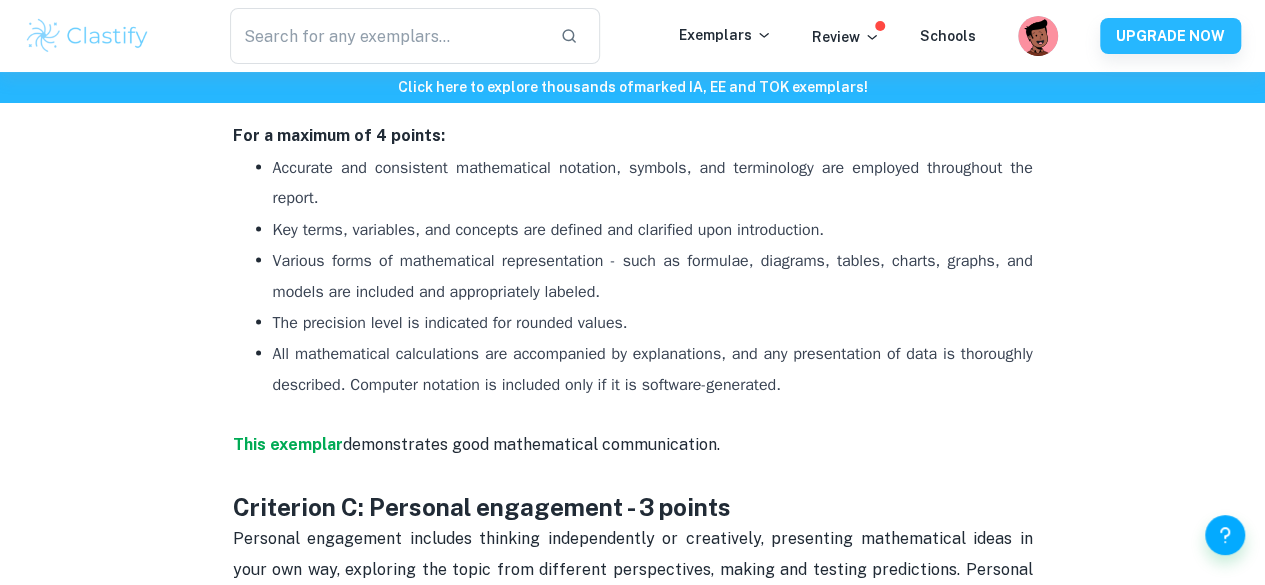 scroll, scrollTop: 1740, scrollLeft: 0, axis: vertical 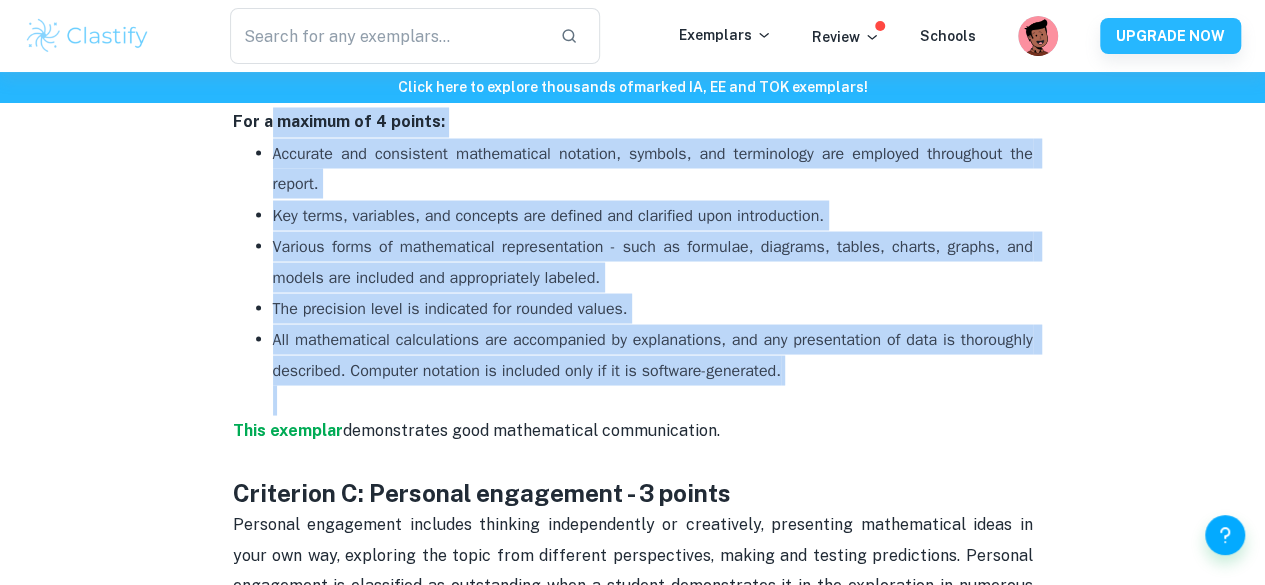 drag, startPoint x: 268, startPoint y: 142, endPoint x: 819, endPoint y: 406, distance: 610.98035 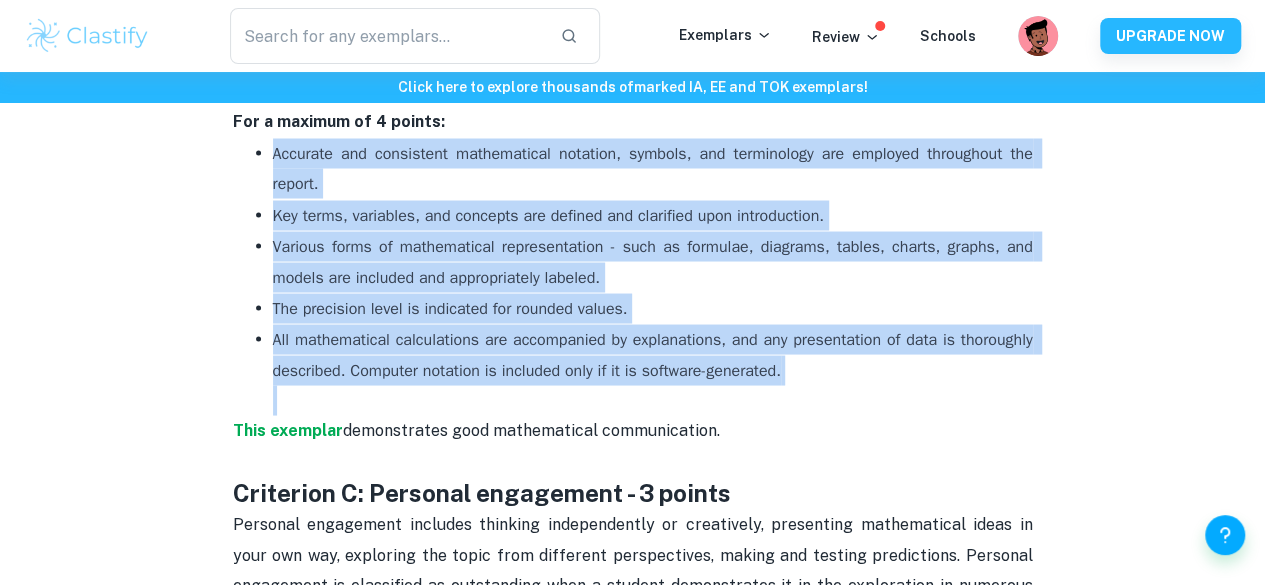 drag, startPoint x: 272, startPoint y: 164, endPoint x: 761, endPoint y: 403, distance: 544.2812 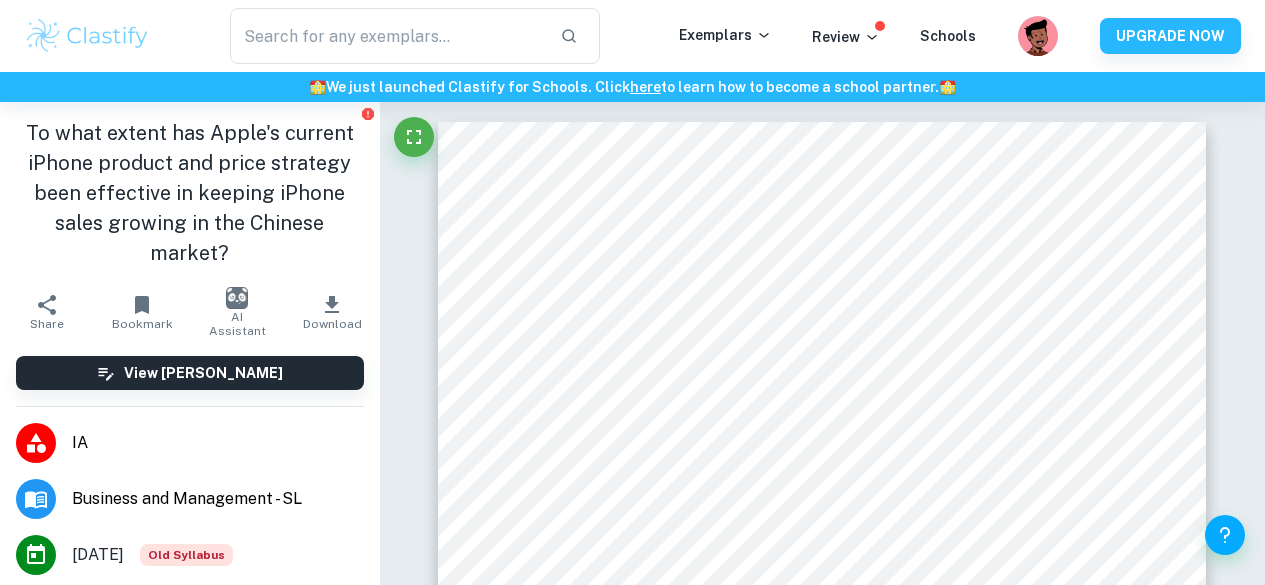 scroll, scrollTop: 29, scrollLeft: 0, axis: vertical 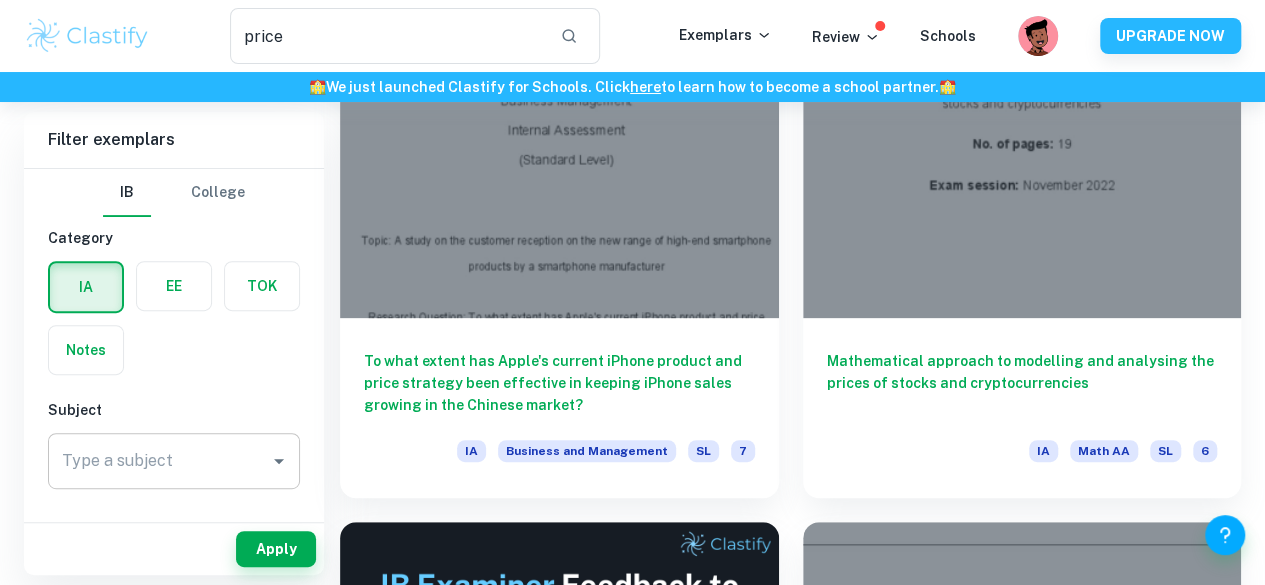 click on "Type a subject Type a subject" at bounding box center (174, 461) 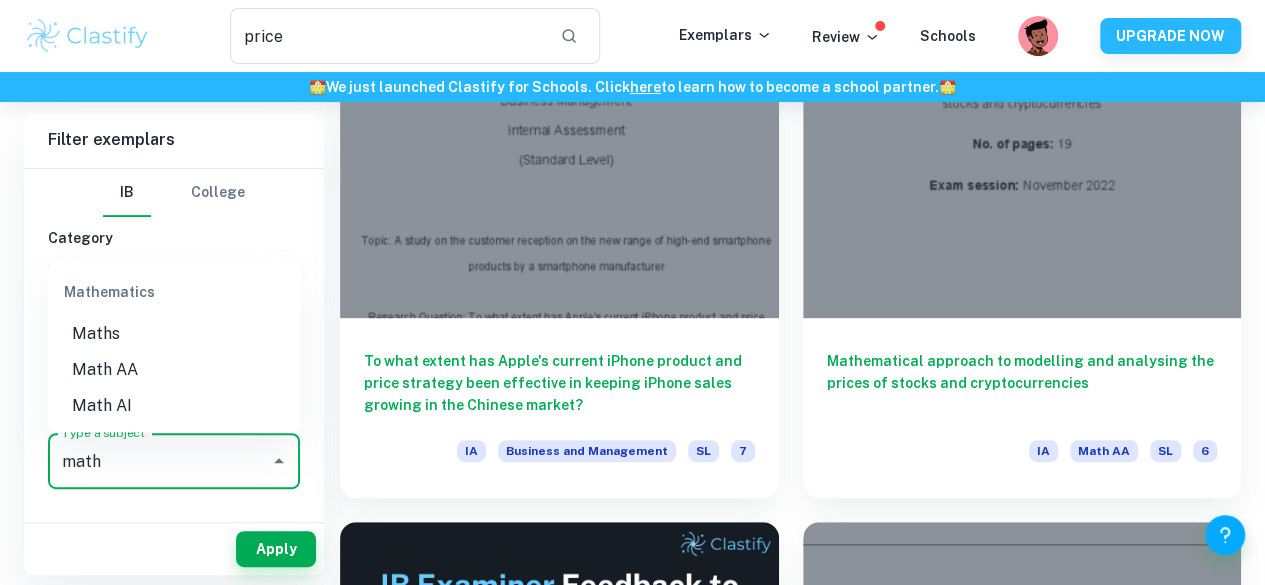 click on "Math AI" at bounding box center [174, 406] 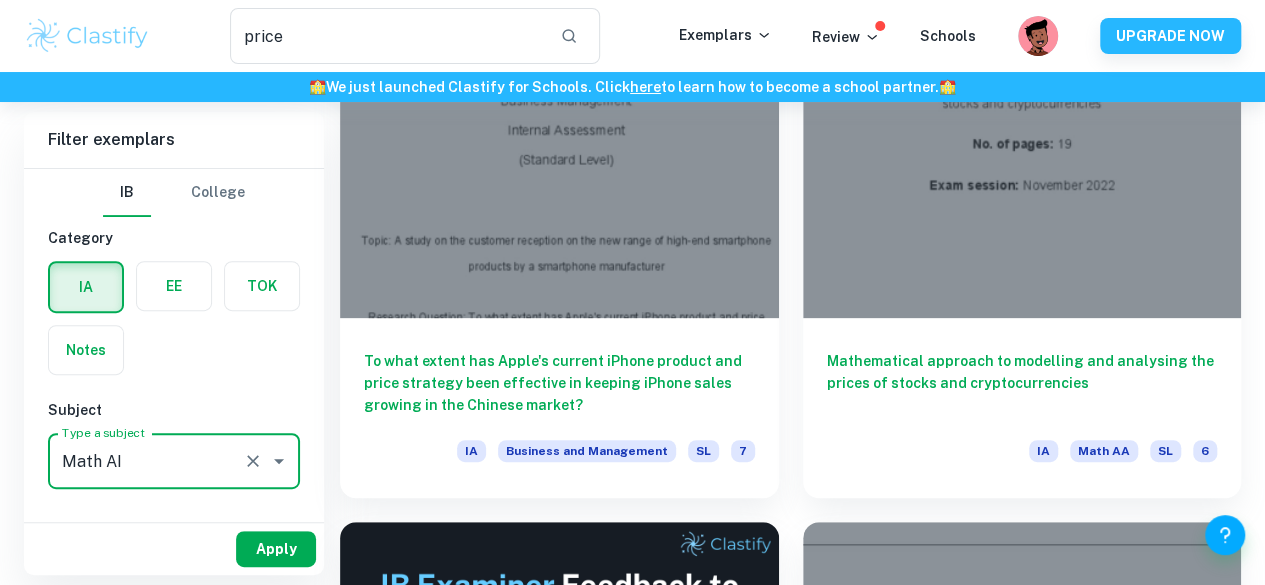 type on "Math AI" 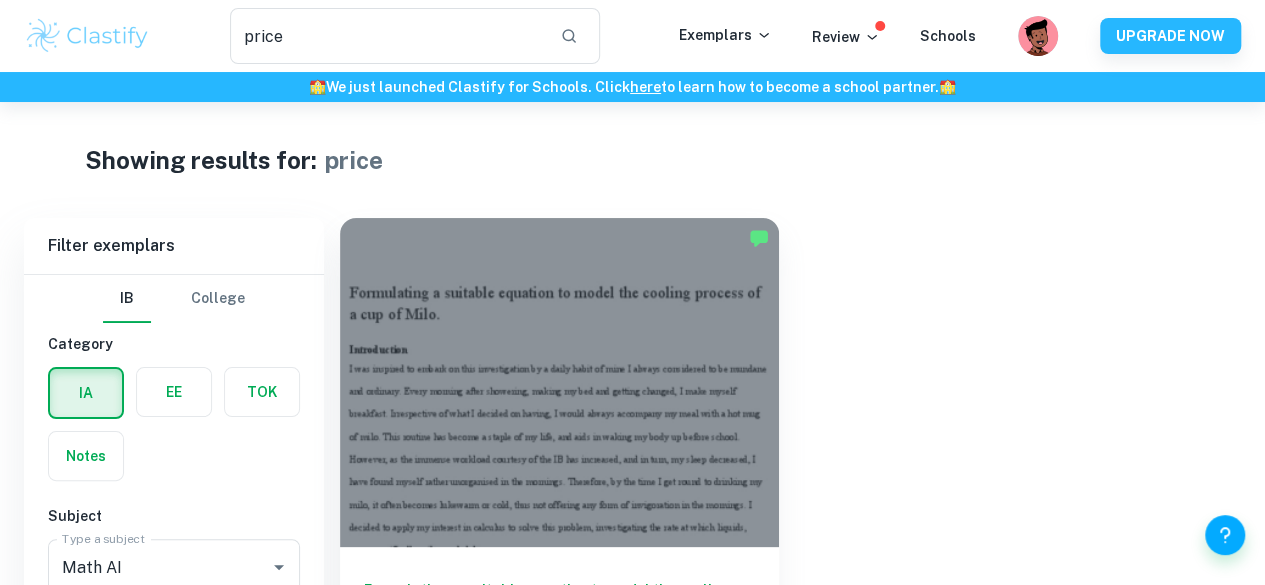 scroll, scrollTop: 102, scrollLeft: 0, axis: vertical 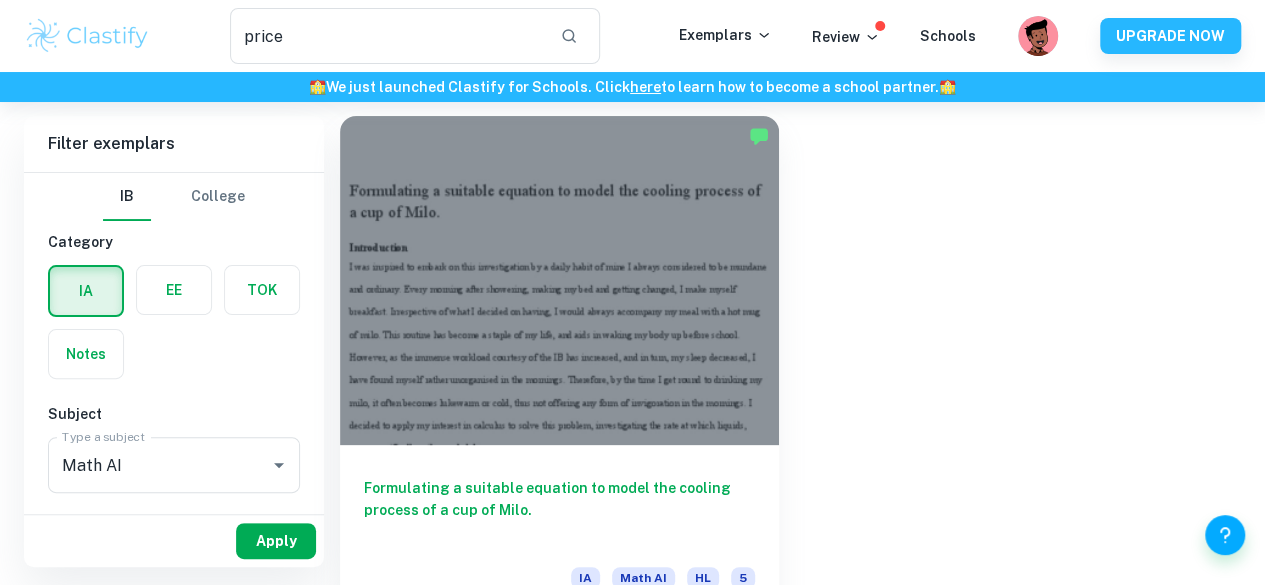click on "Apply" at bounding box center [276, 541] 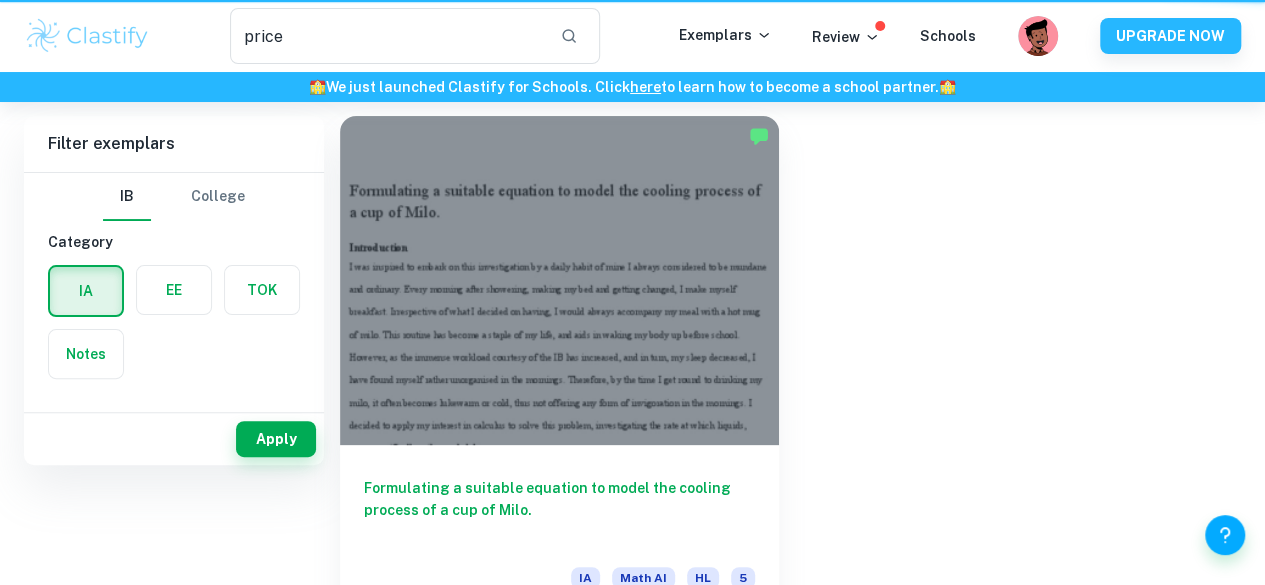 scroll, scrollTop: 0, scrollLeft: 0, axis: both 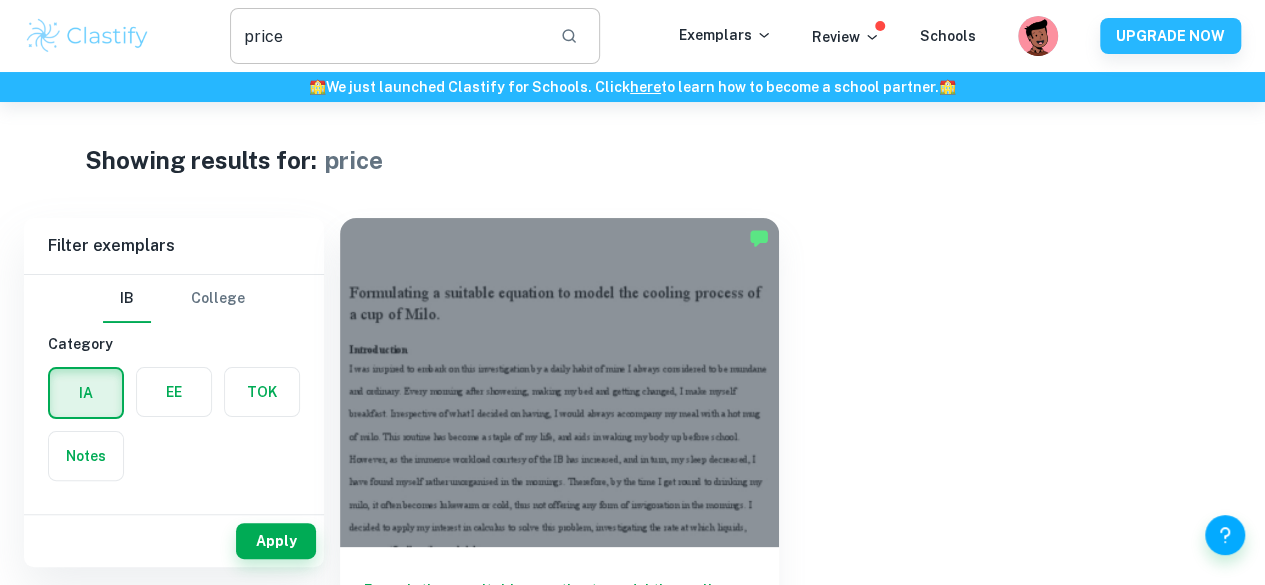 click at bounding box center (387, 36) 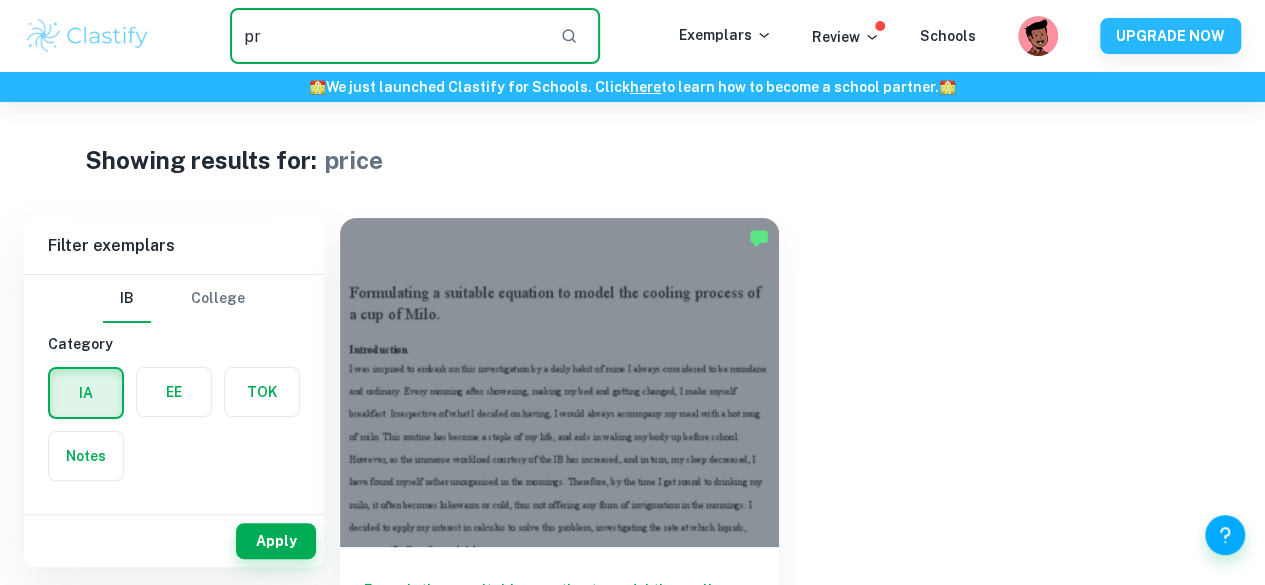 type on "p" 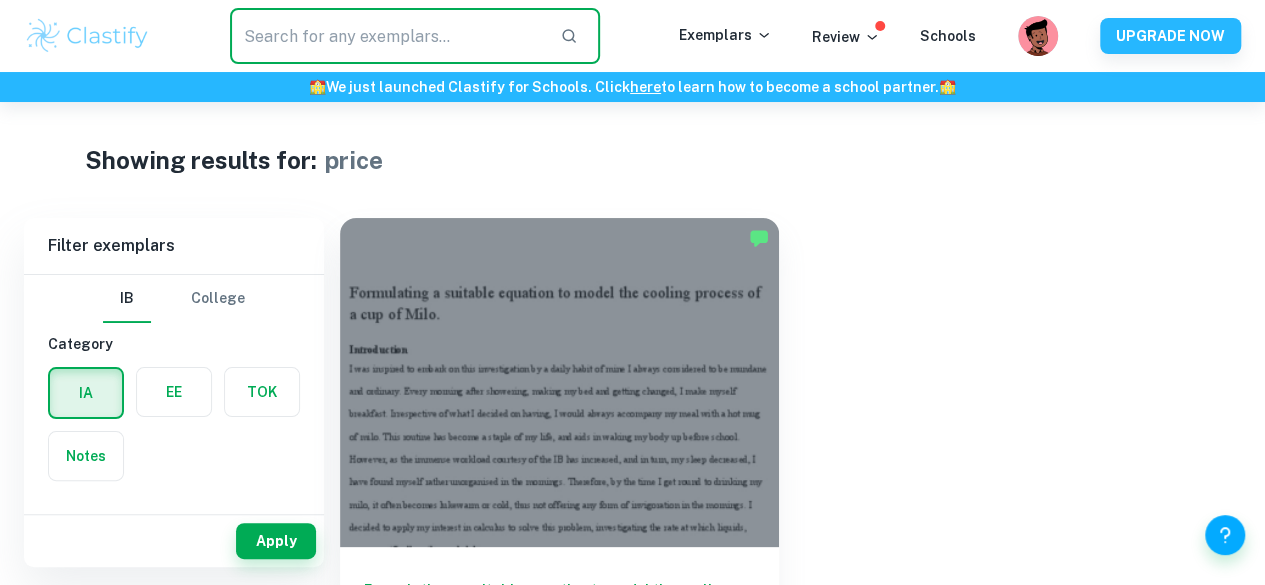 type 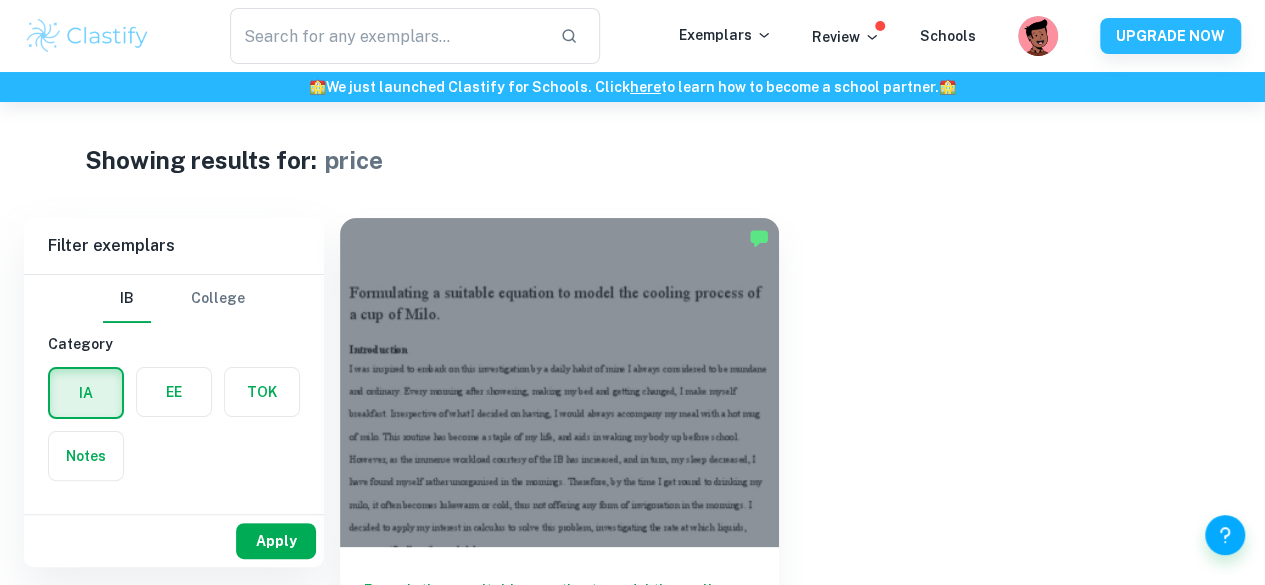 click on "Apply" at bounding box center (276, 541) 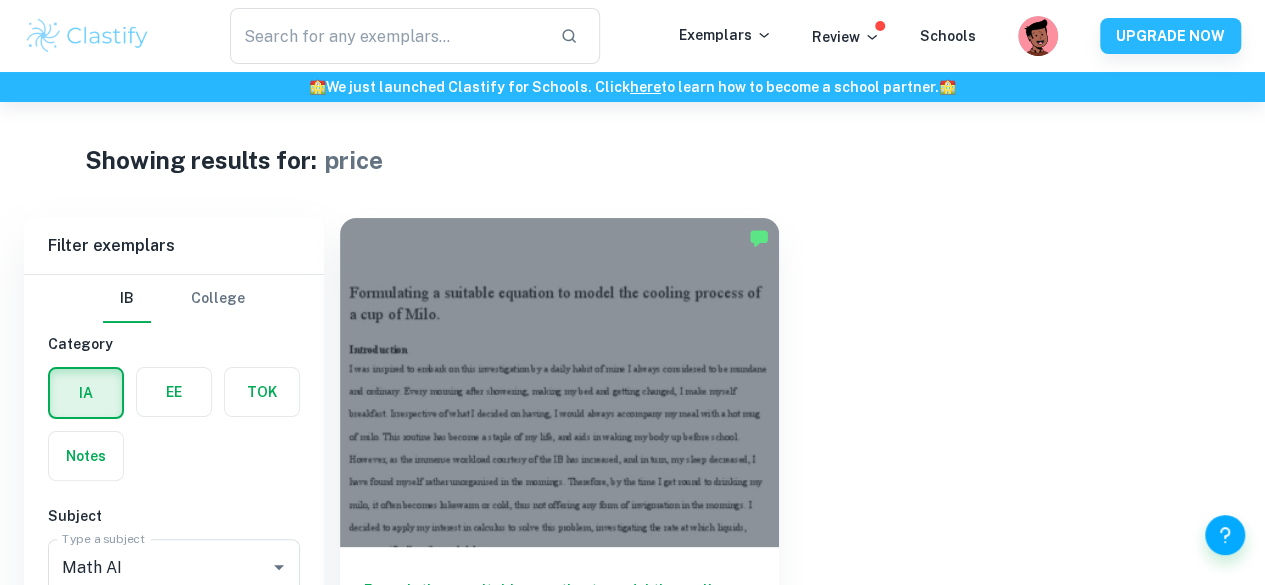 scroll, scrollTop: 102, scrollLeft: 0, axis: vertical 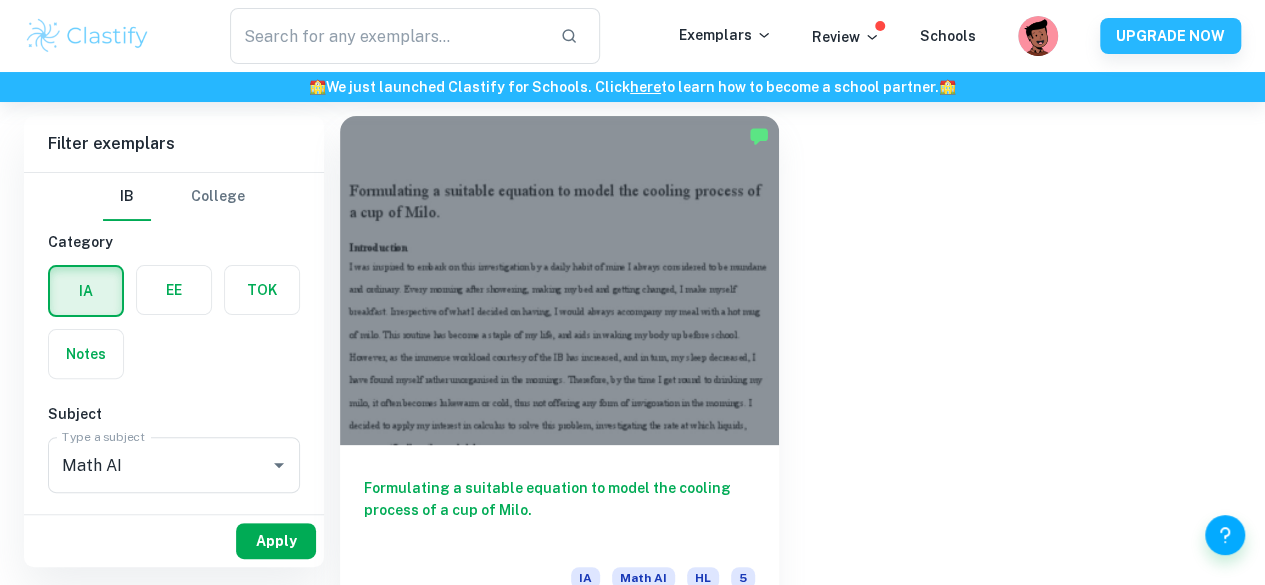 click on "Apply" at bounding box center [276, 541] 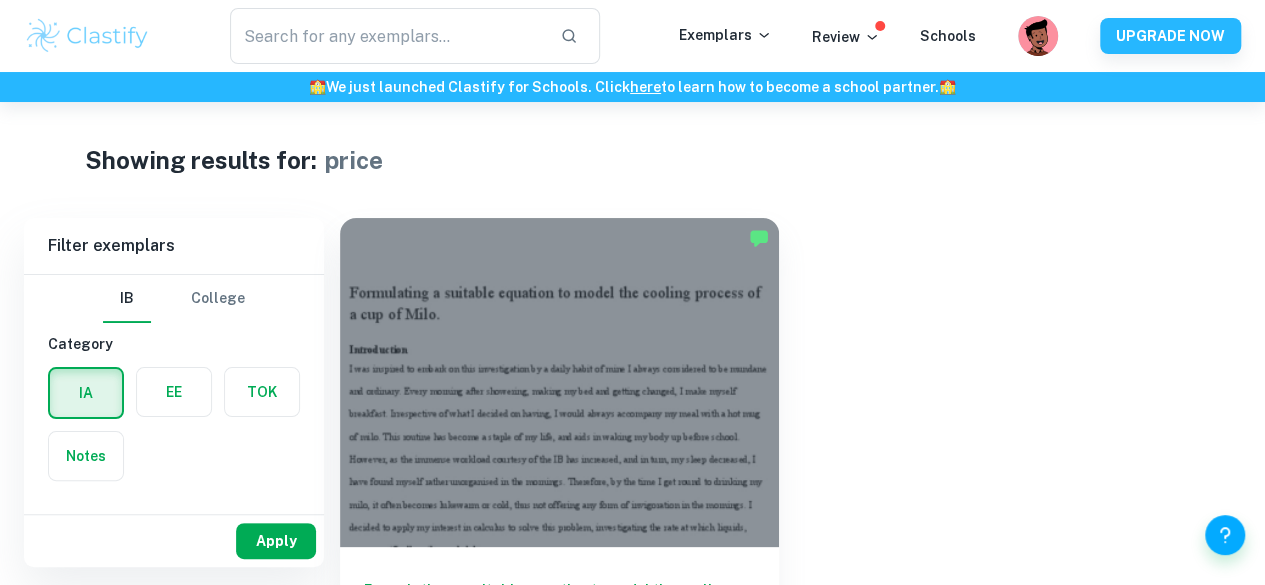 click on "Apply" at bounding box center (276, 541) 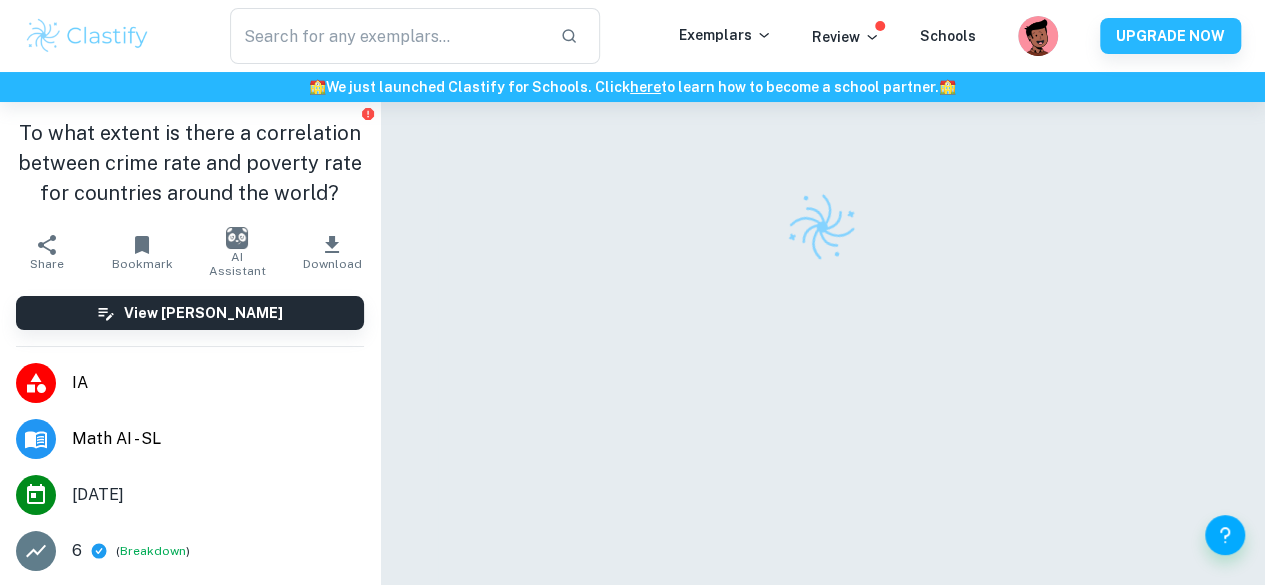 scroll, scrollTop: 102, scrollLeft: 0, axis: vertical 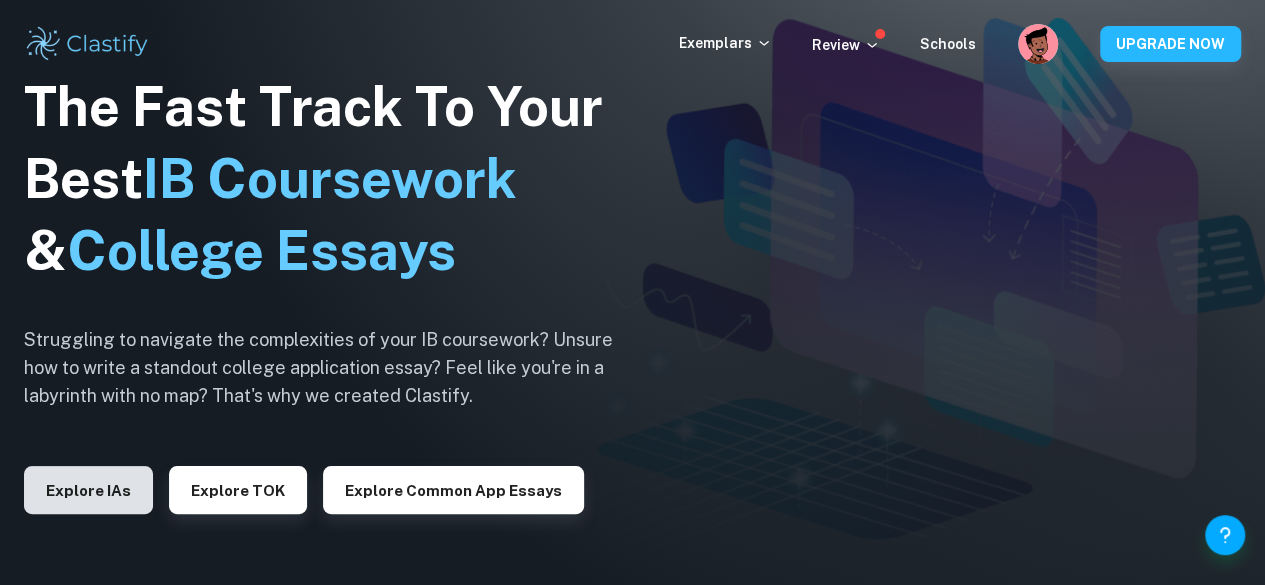 click on "Explore IAs" at bounding box center (88, 490) 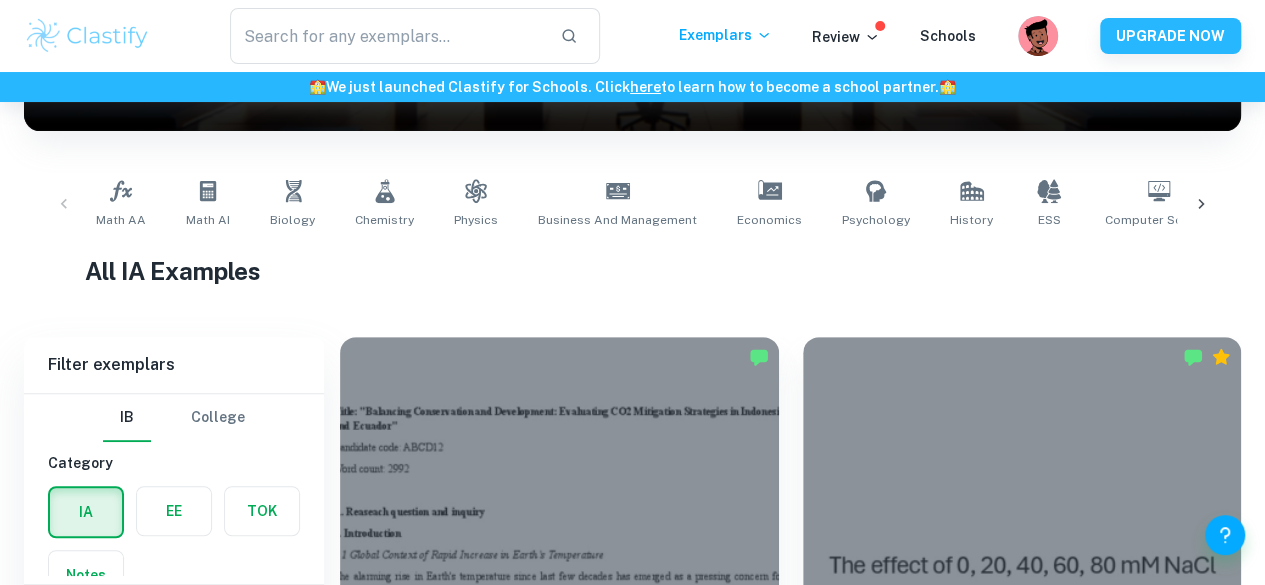 scroll, scrollTop: 592, scrollLeft: 0, axis: vertical 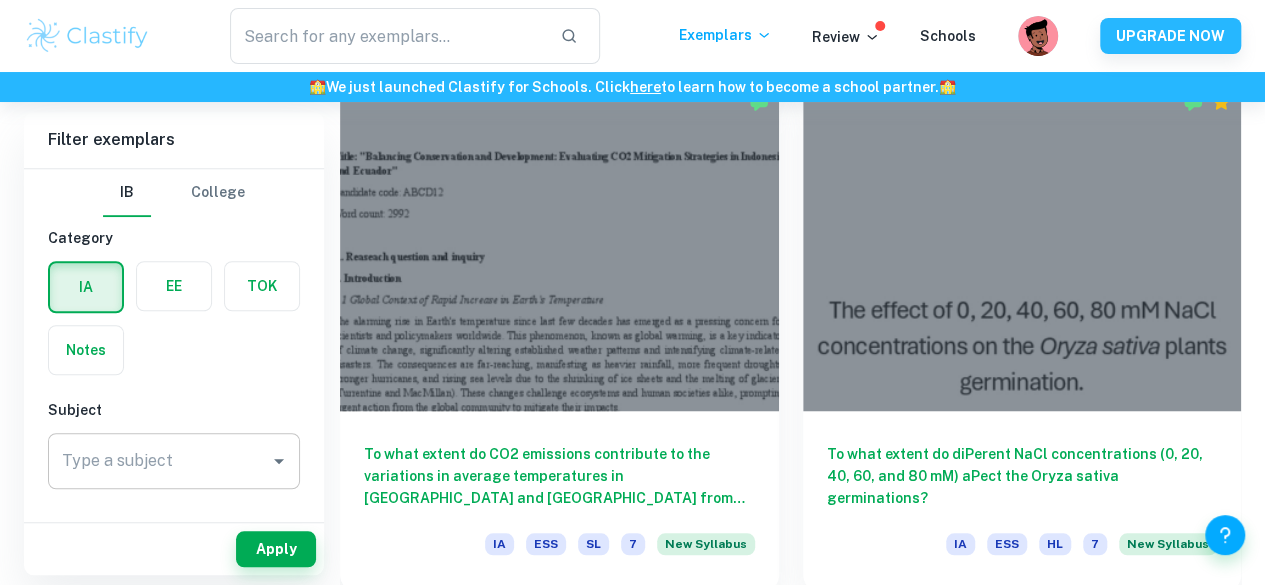 click on "Type a subject Type a subject" at bounding box center (174, 461) 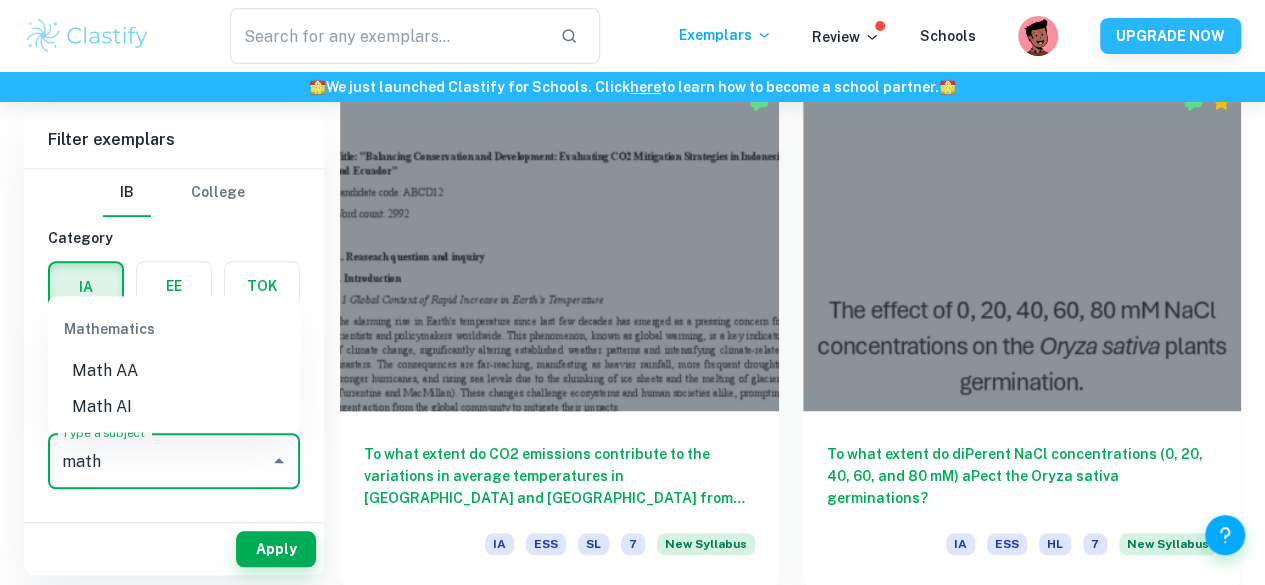 click on "Math AI" at bounding box center (174, 406) 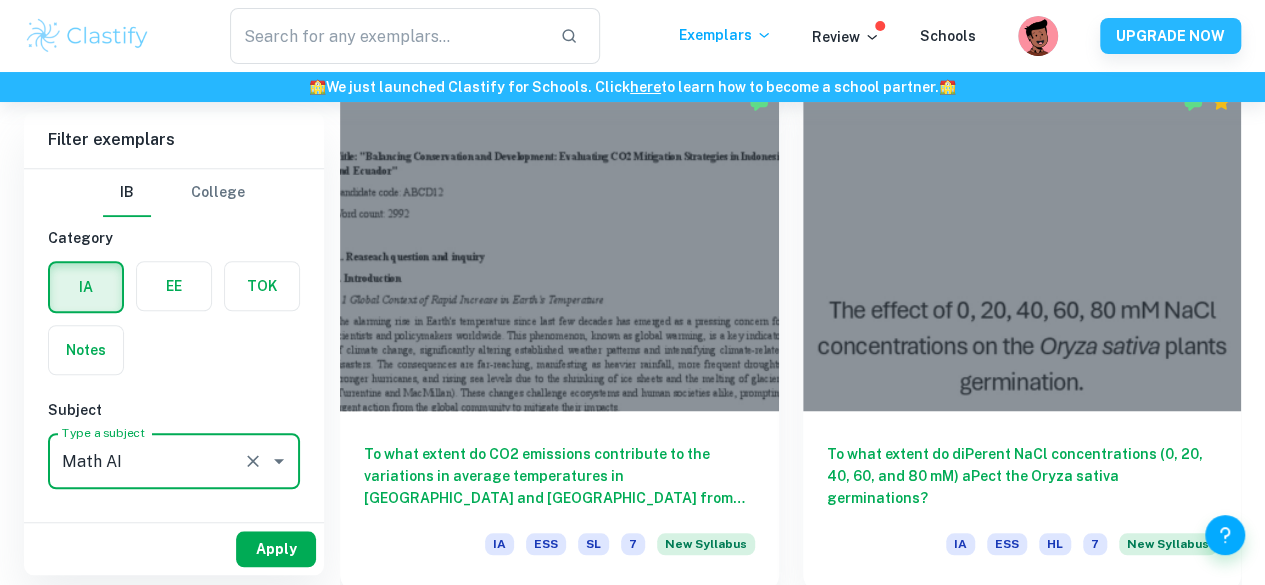 click on "Apply" at bounding box center (276, 549) 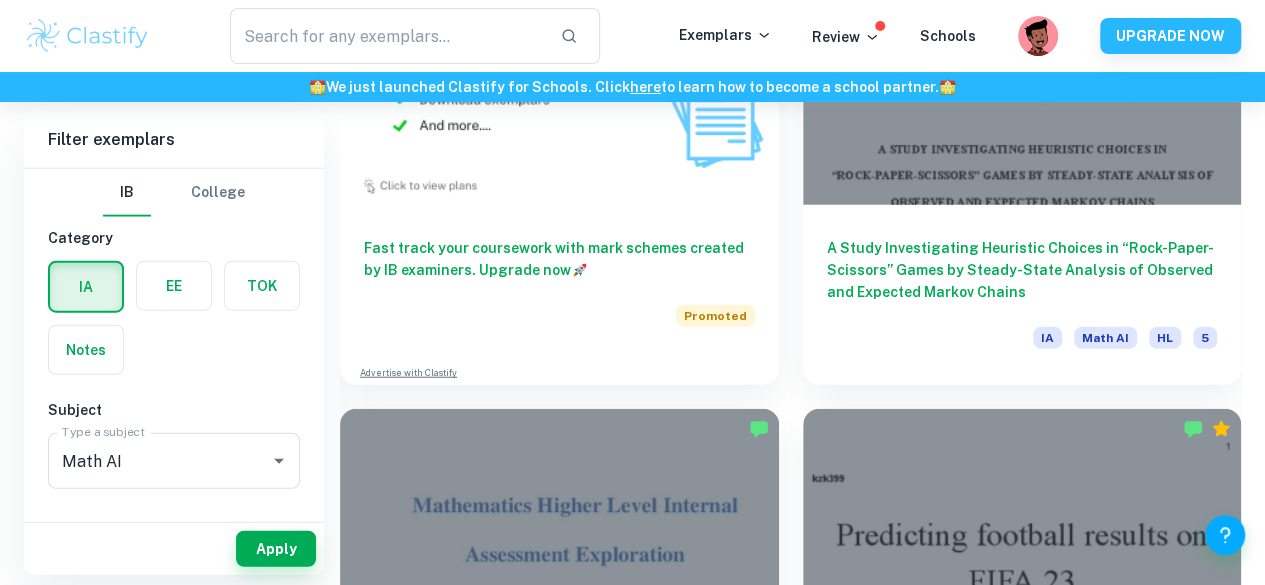 scroll, scrollTop: 2402, scrollLeft: 0, axis: vertical 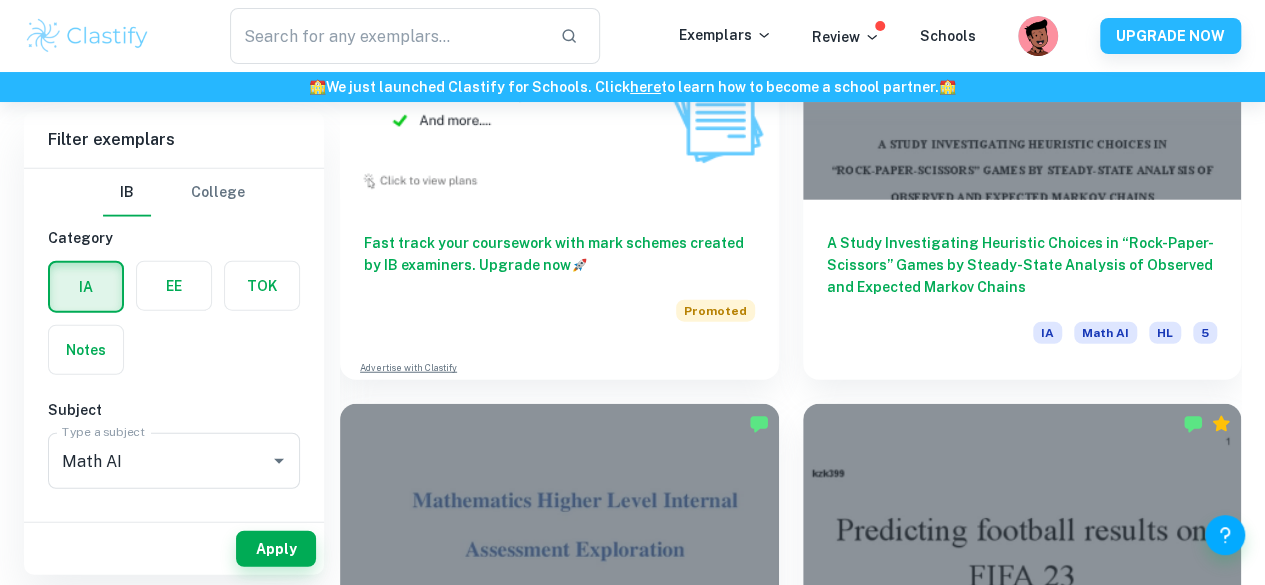 click on "Is there a correlation between the financial literacy level of my school's international students and their respective nation’s Human Development Index? IA Math AI SL 7" at bounding box center [559, 1883] 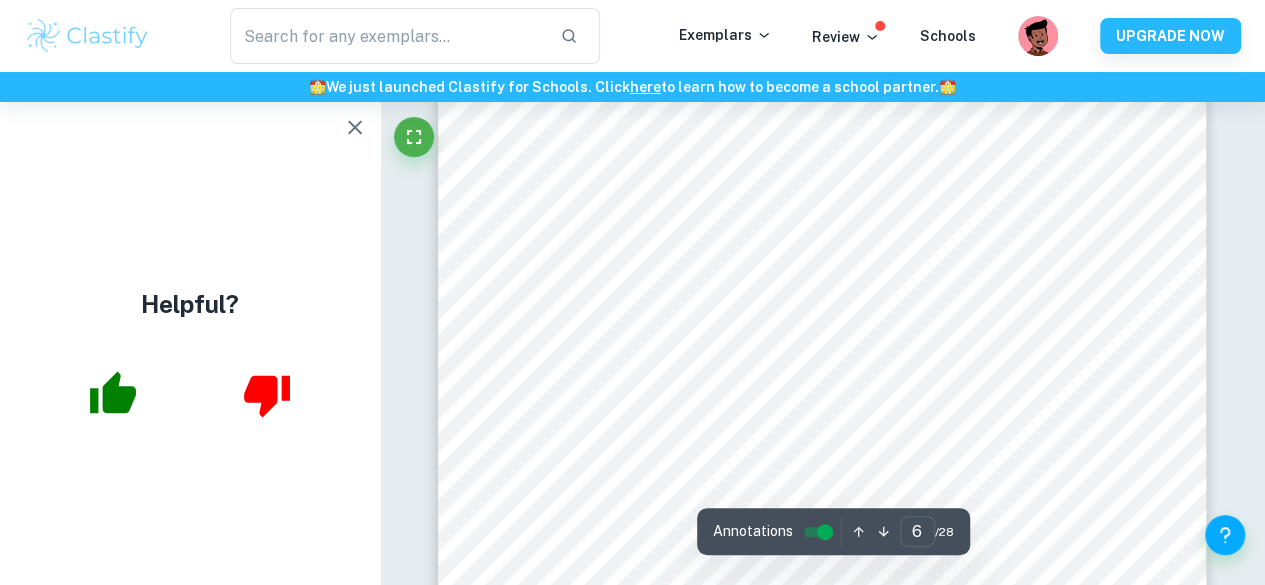 scroll, scrollTop: 5365, scrollLeft: 0, axis: vertical 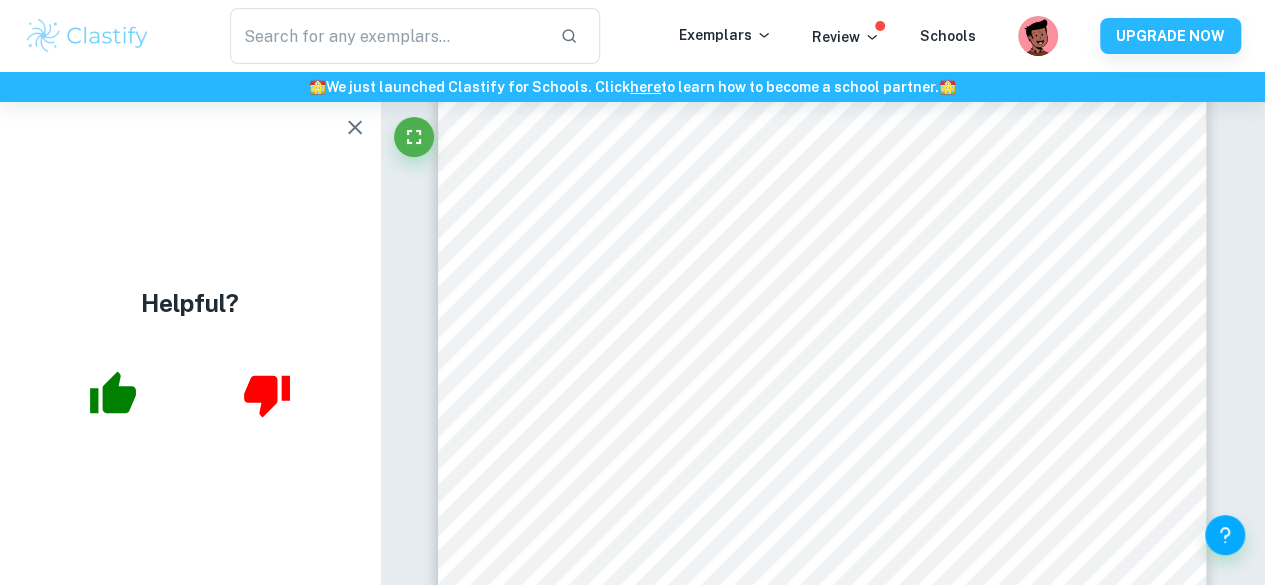 click on "Helpful? Correct Criterion A :   The topic of the Internal assessment is stated clearly and explained in the introduction Comment:  The student explained the founding of EcoMente which was a project that they have started to provide financial education to public school students along with its link with the Human Development Index. The topic is also stated further in the work Correct Criterion A :   The topic of the Internal assessment is stated clearly and explained in the introduction Comment:  The student explained the founding of EcoMente which was a project that they have started to provide financial education to public school students along with its link with the Human Development Index. The topic is also stated further in the work Correct Criterion C :   Comment: Unlock access to all  examiner  comments with Clastify Premium Upgrade Now   Correct Criterion A :   Comment: Correct Criterion A :   Comment: Correct Criterion D :   Comment: Unlock access to all  examiner  comments with Clastify Premium   :" at bounding box center [632, 8919] 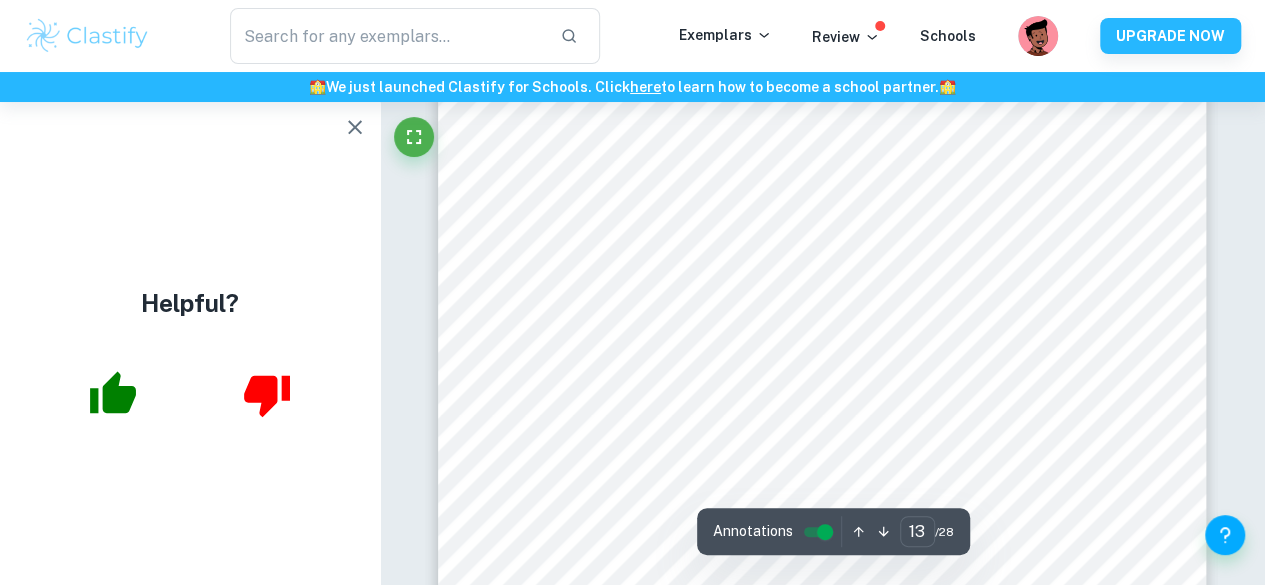 scroll, scrollTop: 12612, scrollLeft: 0, axis: vertical 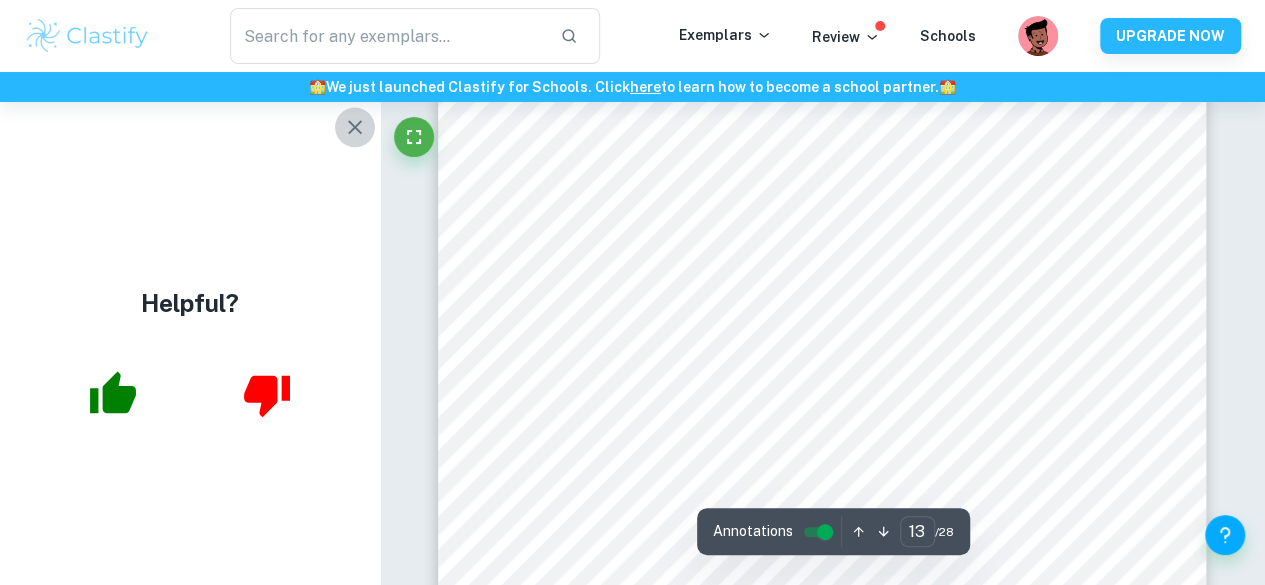 click 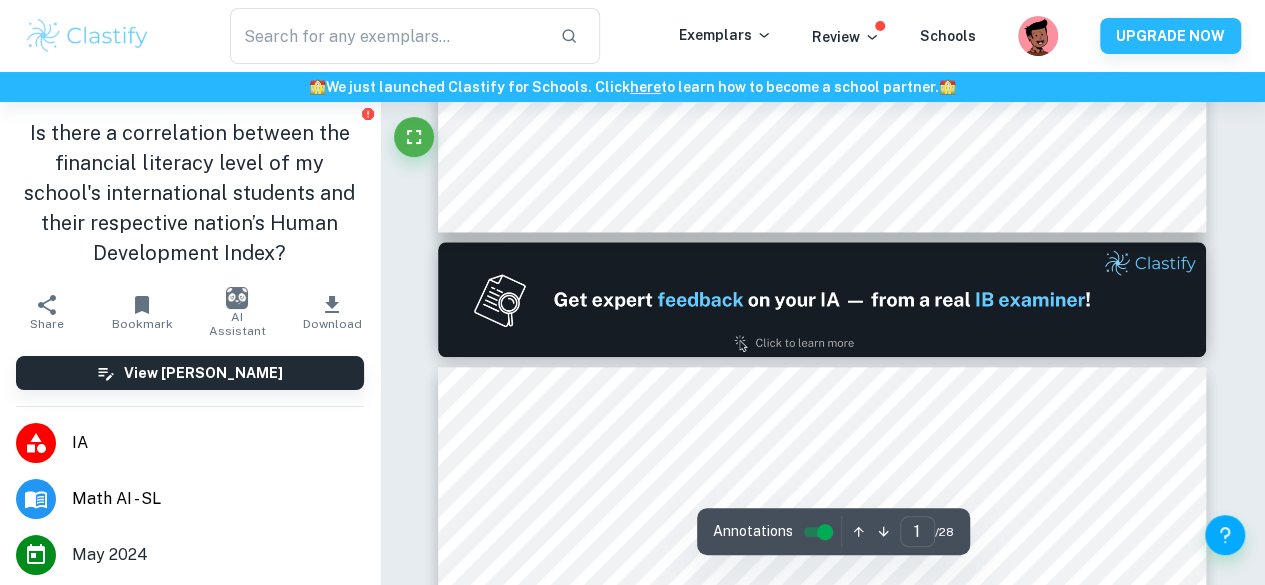 type on "2" 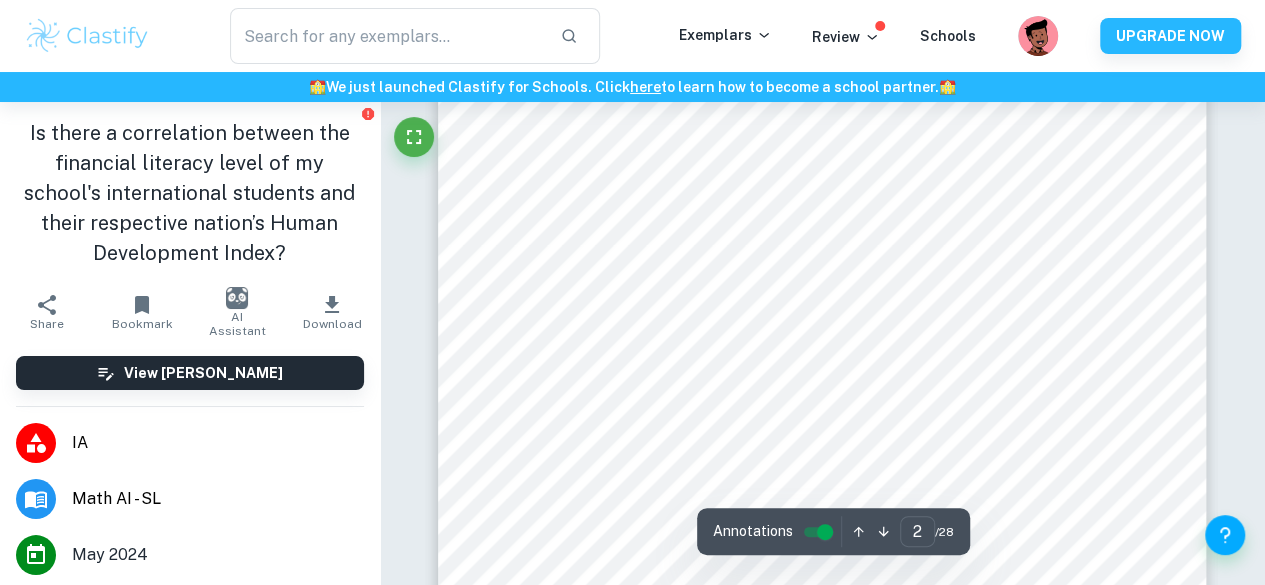 scroll, scrollTop: 1243, scrollLeft: 0, axis: vertical 